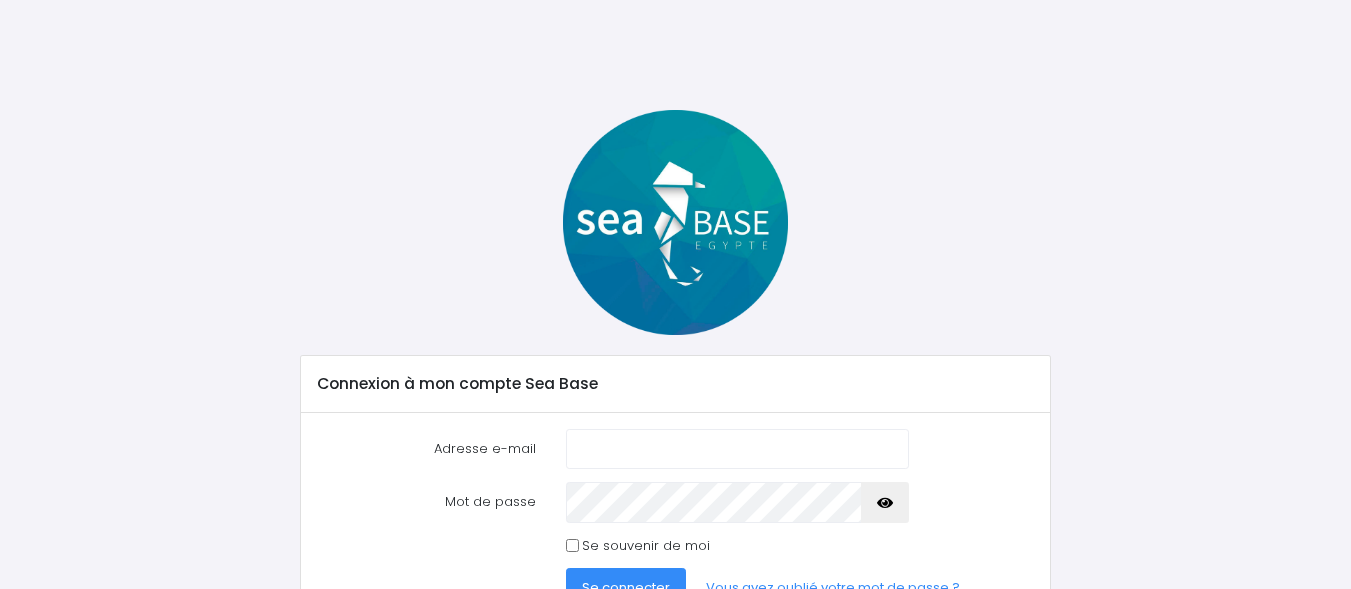 scroll, scrollTop: 0, scrollLeft: 0, axis: both 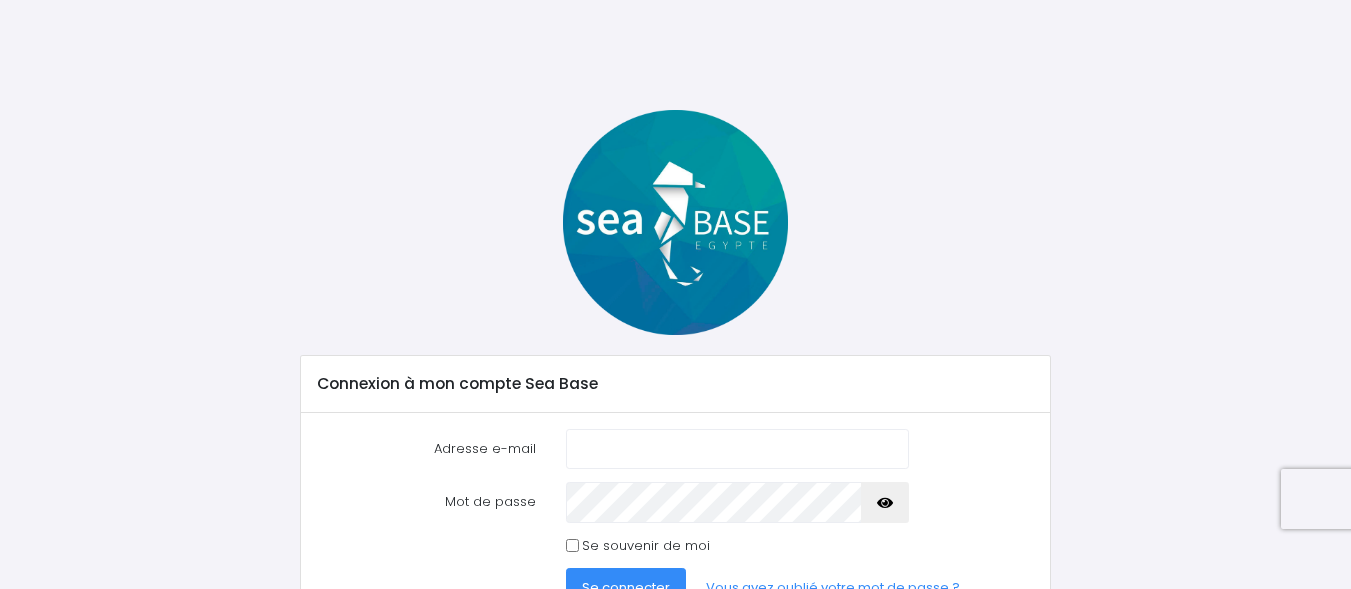 click on "Adresse e-mail" at bounding box center (737, 449) 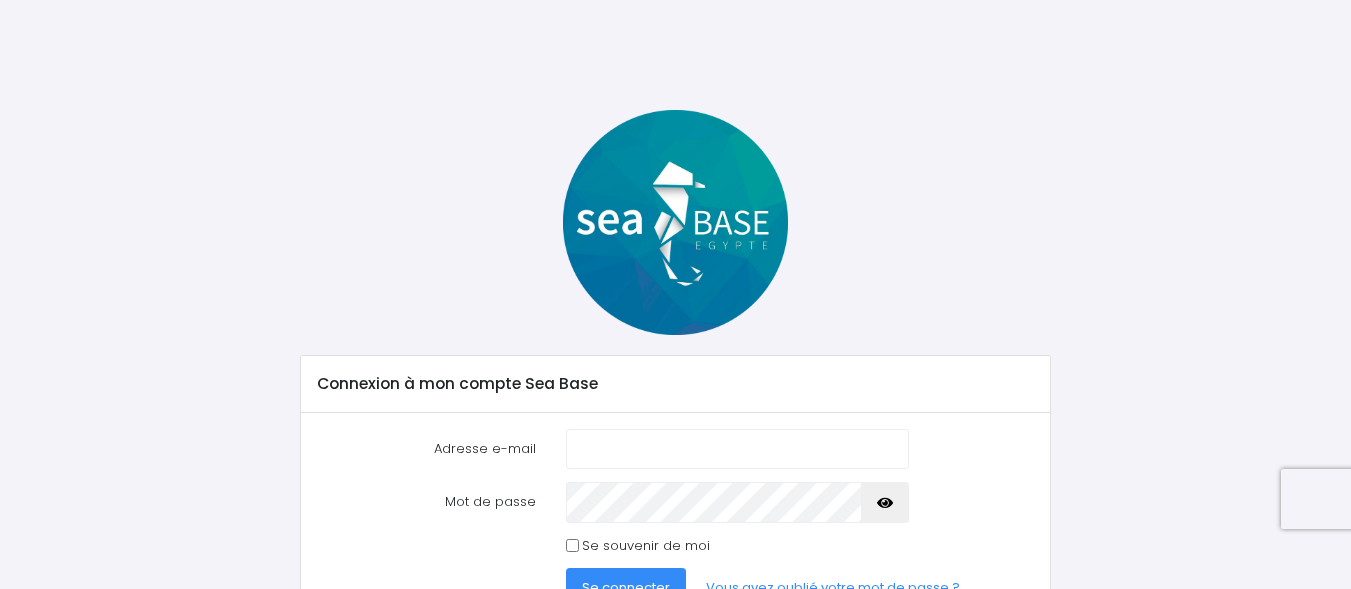 type on "[EMAIL]" 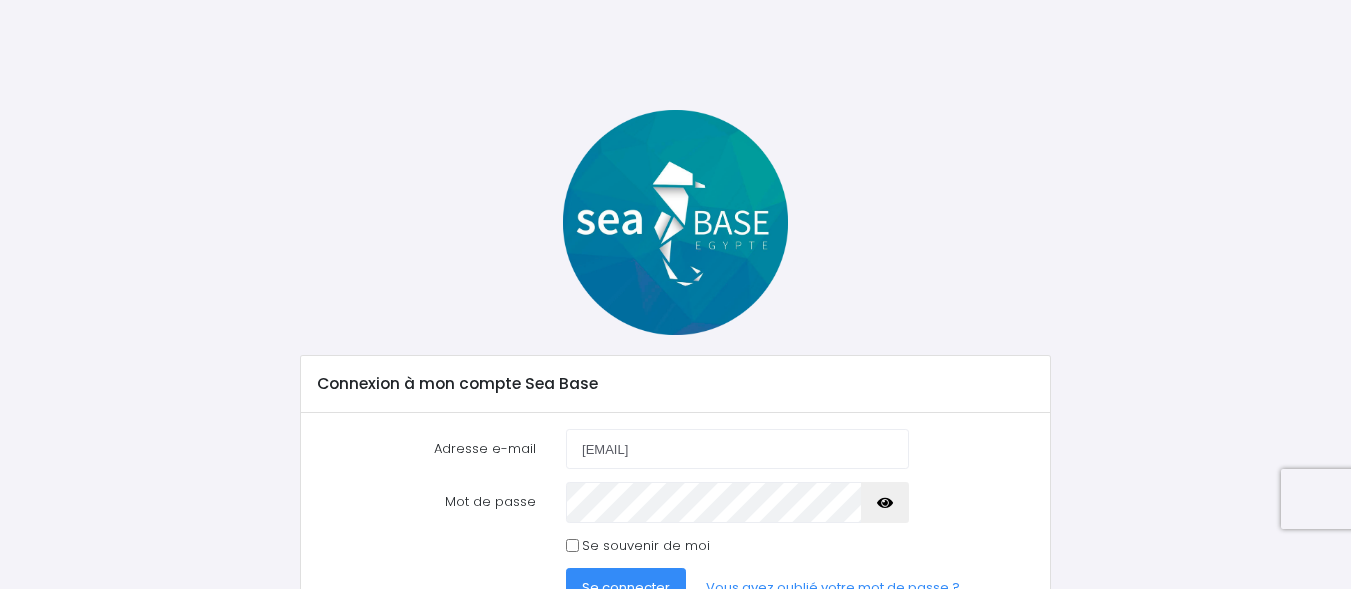 click at bounding box center (885, 503) 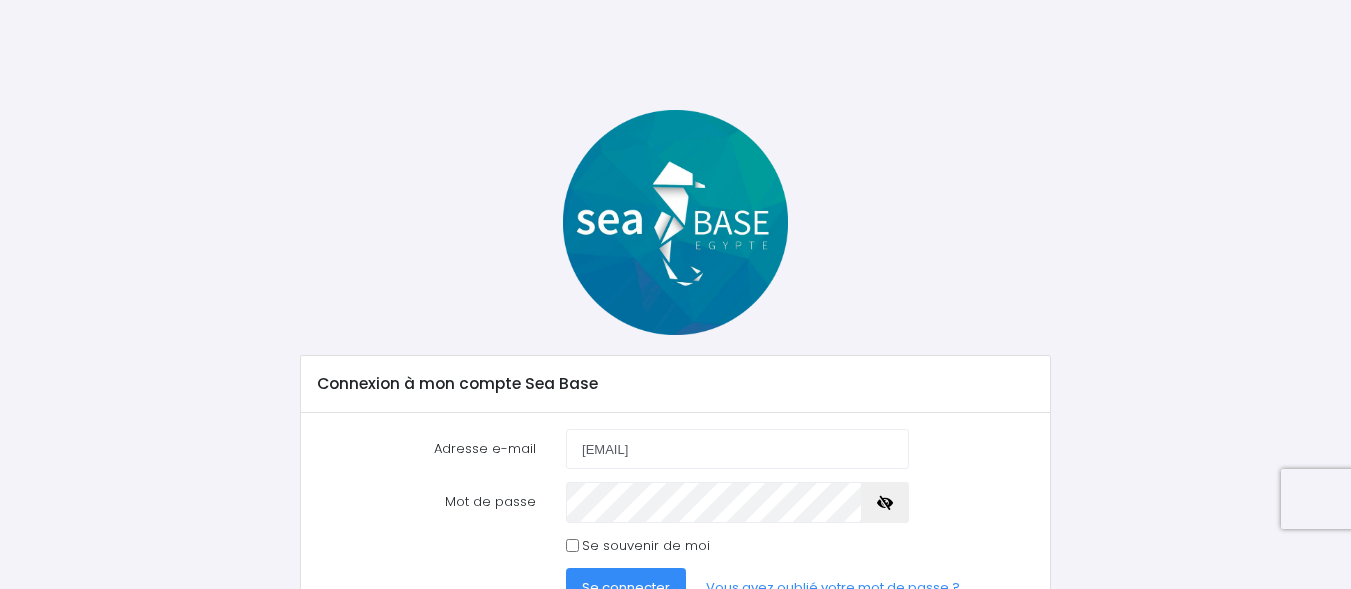 click at bounding box center [885, 503] 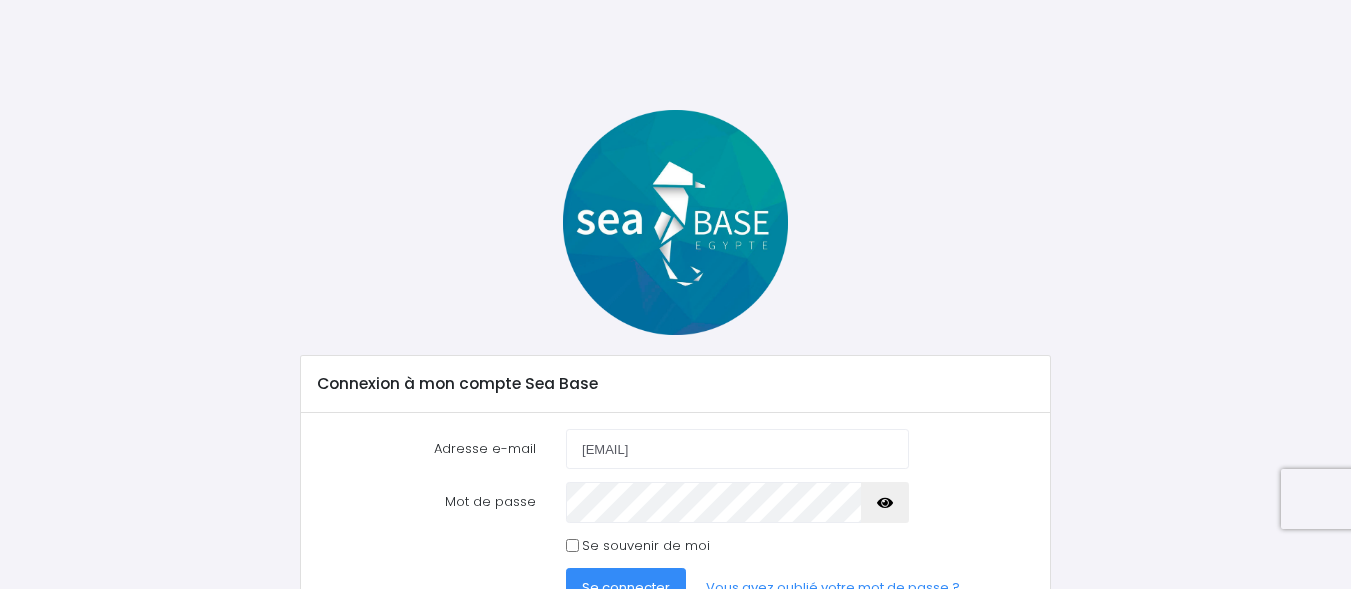click at bounding box center [885, 503] 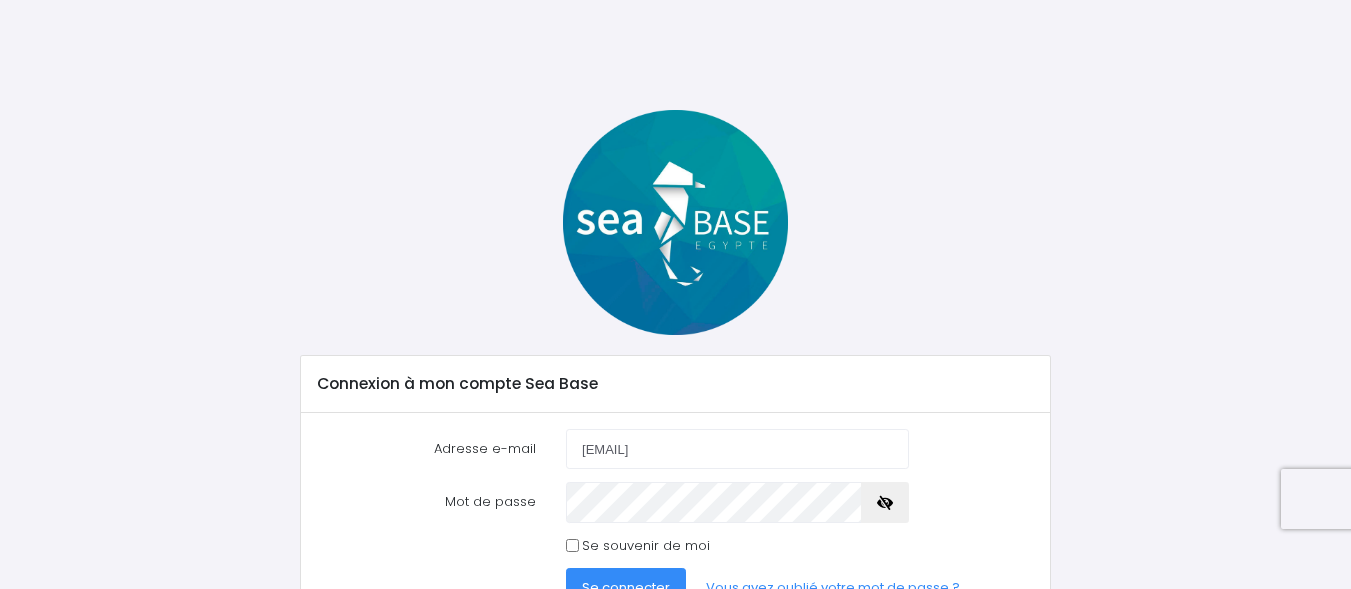 click at bounding box center [885, 503] 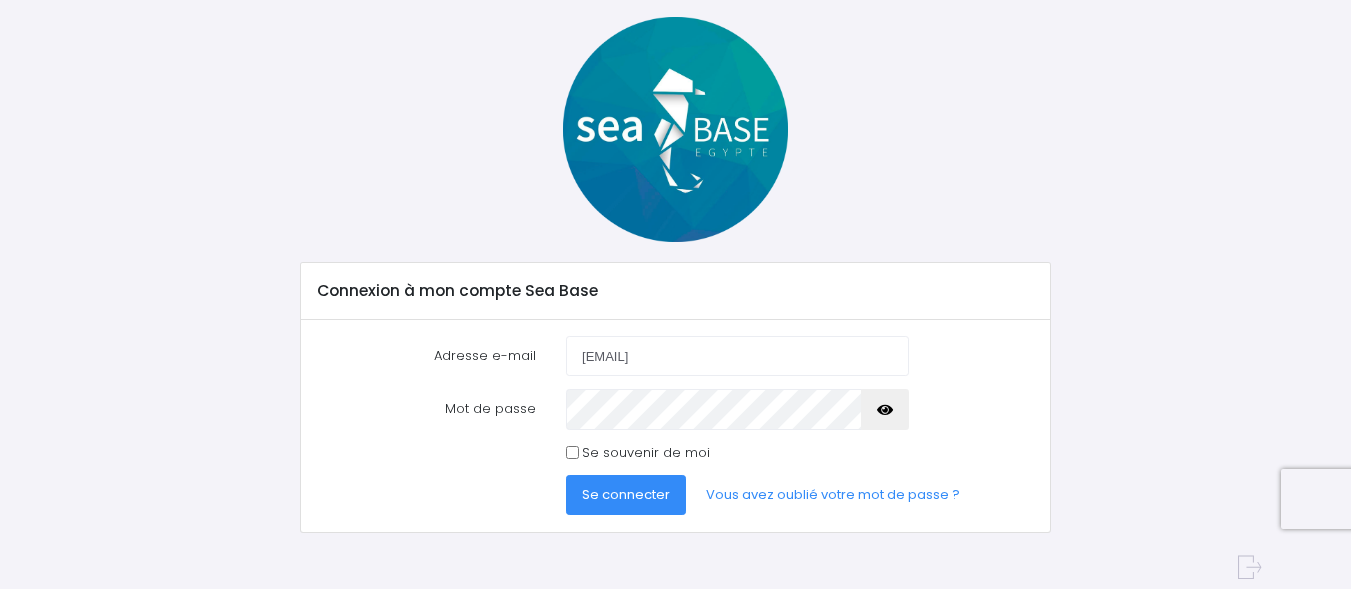 scroll, scrollTop: 107, scrollLeft: 0, axis: vertical 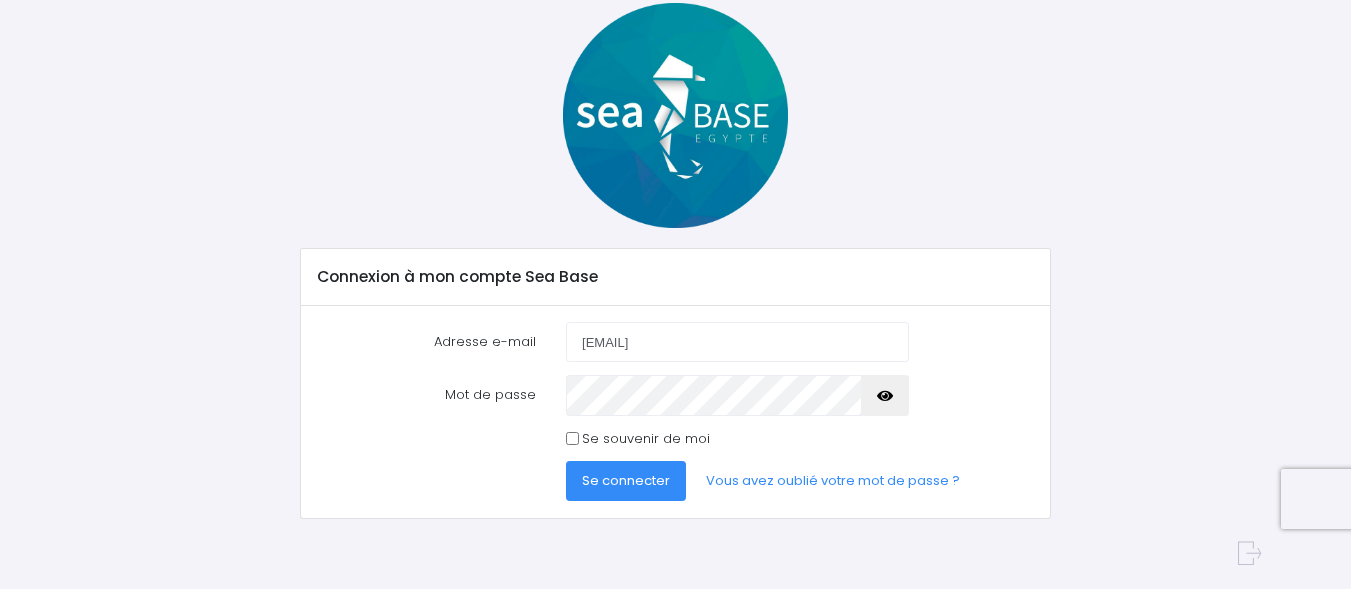 click on "Se connecter" at bounding box center (626, 481) 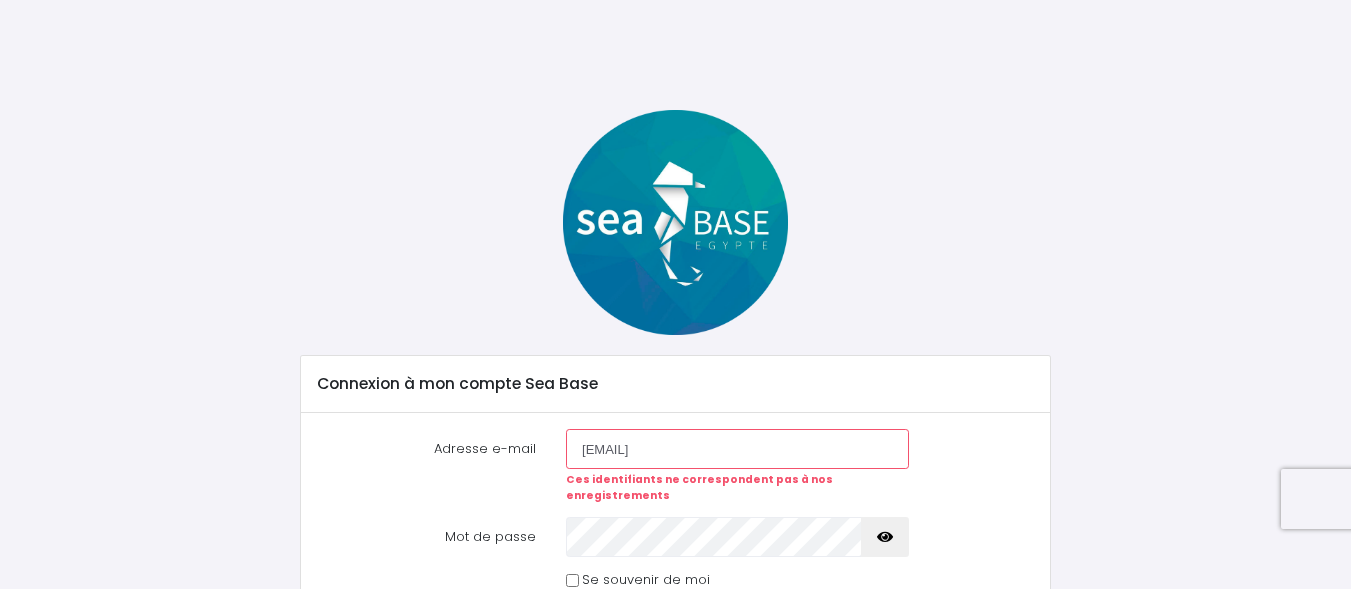 scroll, scrollTop: 0, scrollLeft: 0, axis: both 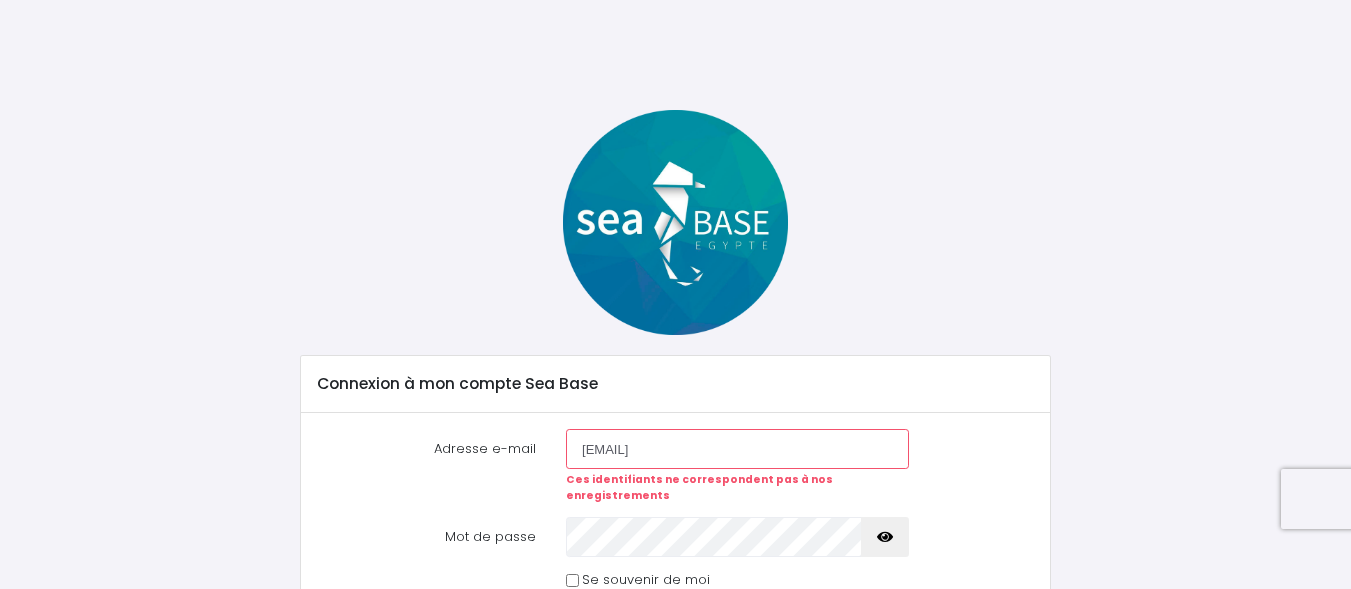 click at bounding box center [885, 537] 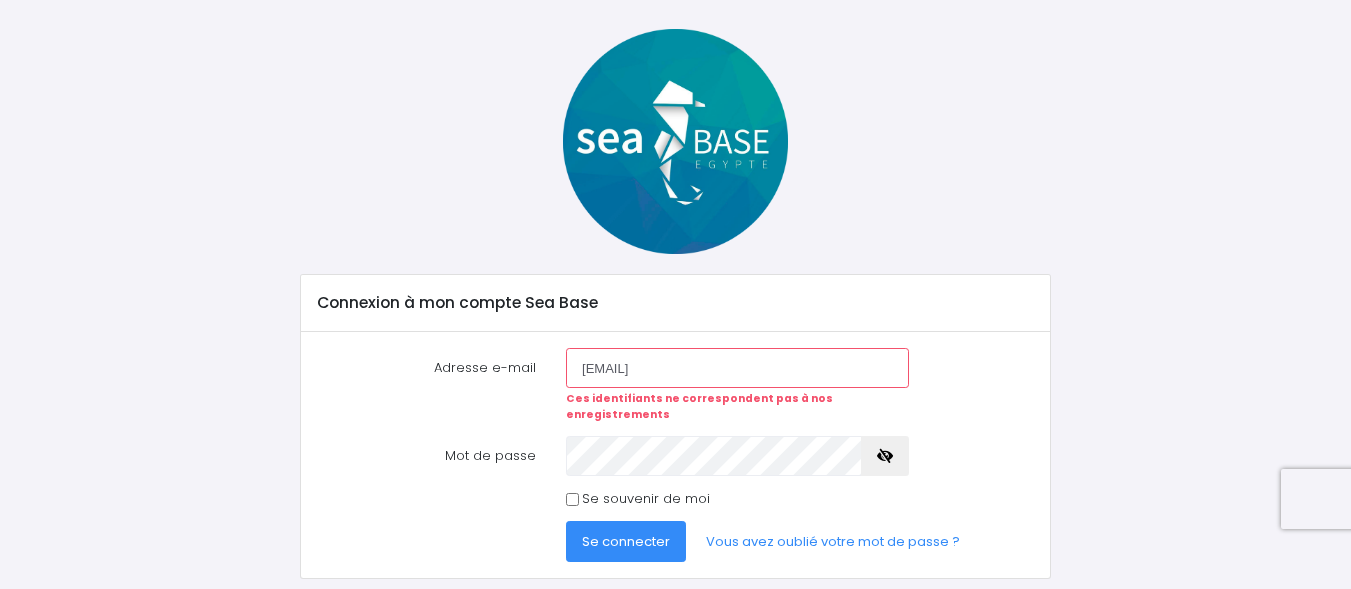 scroll, scrollTop: 125, scrollLeft: 0, axis: vertical 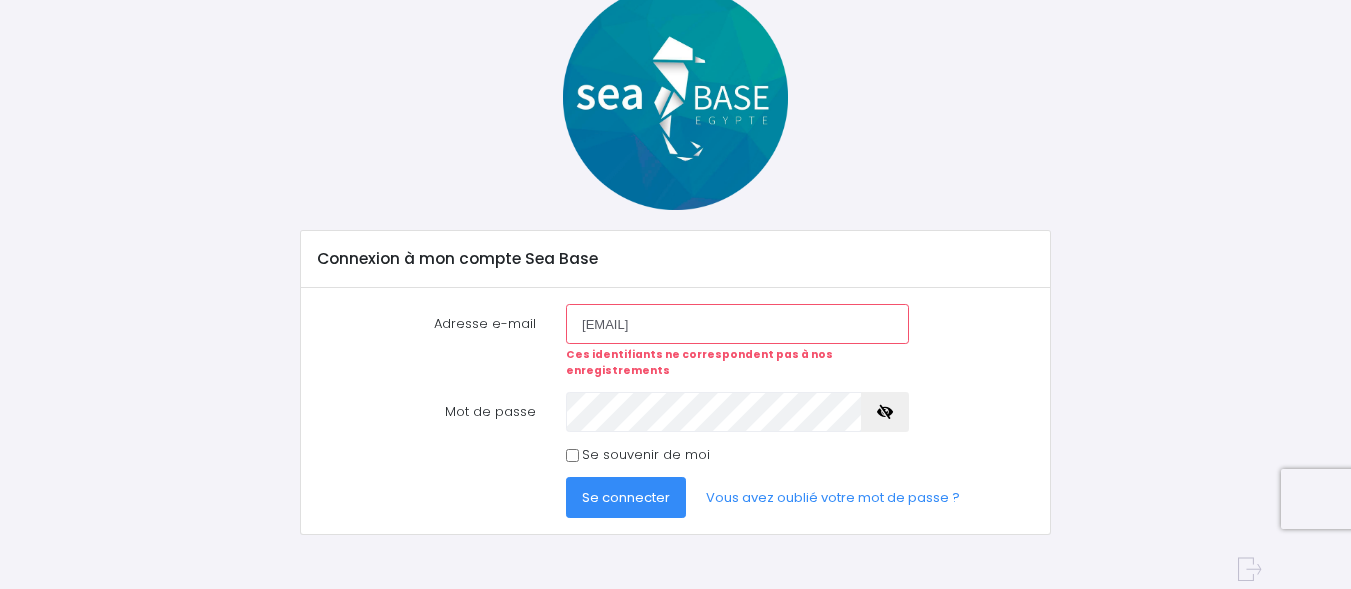 type 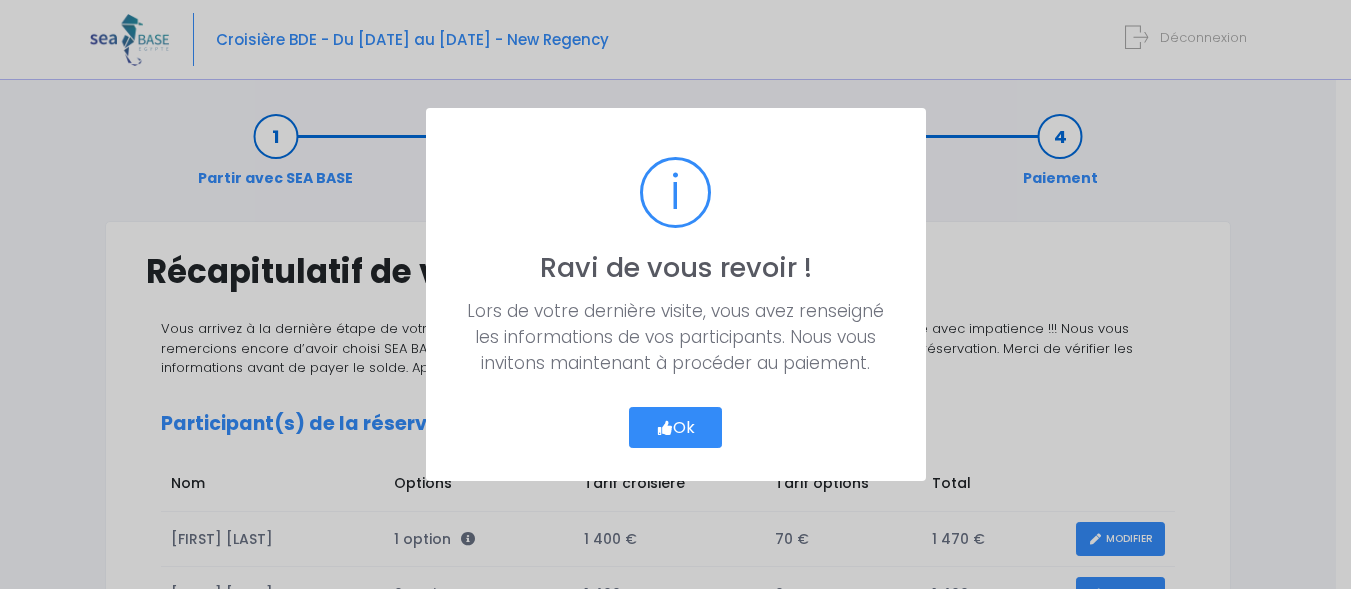 scroll, scrollTop: 0, scrollLeft: 0, axis: both 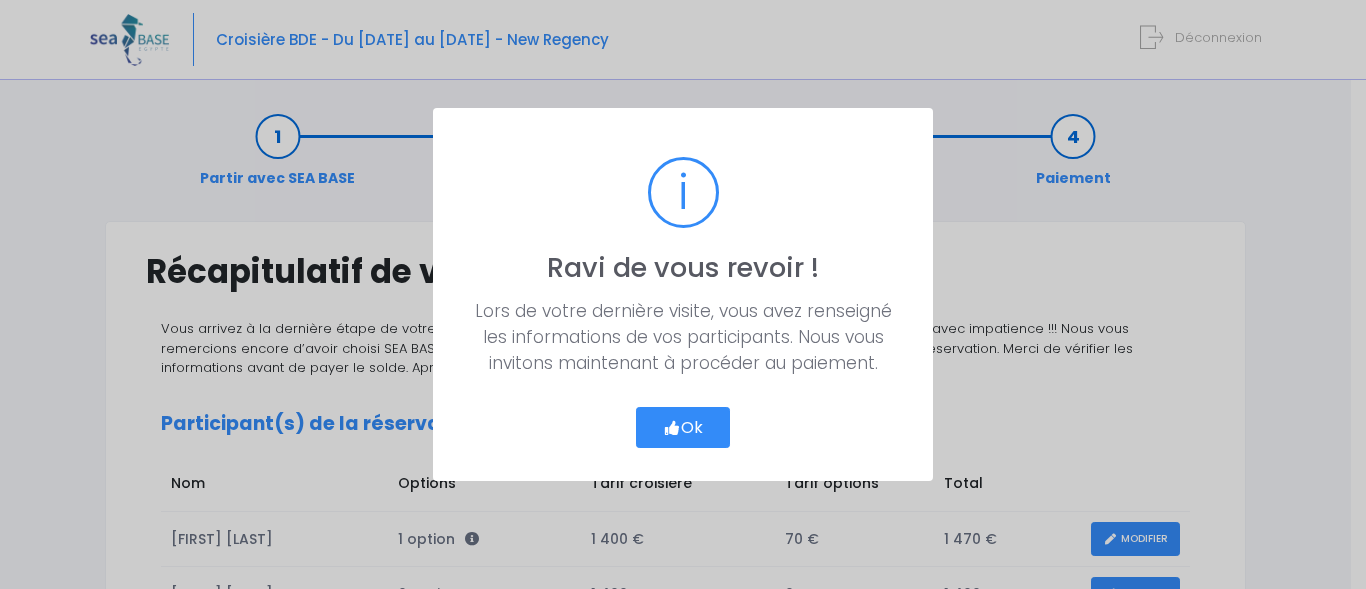 click on "Ok" at bounding box center (683, 428) 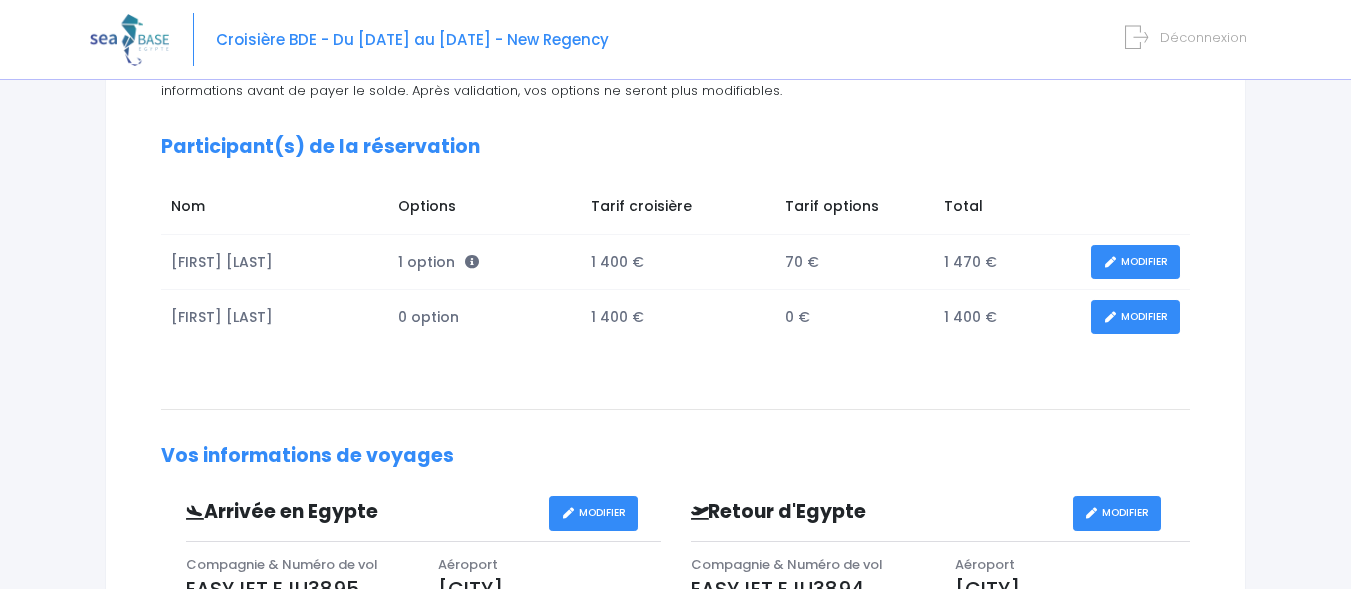scroll, scrollTop: 283, scrollLeft: 0, axis: vertical 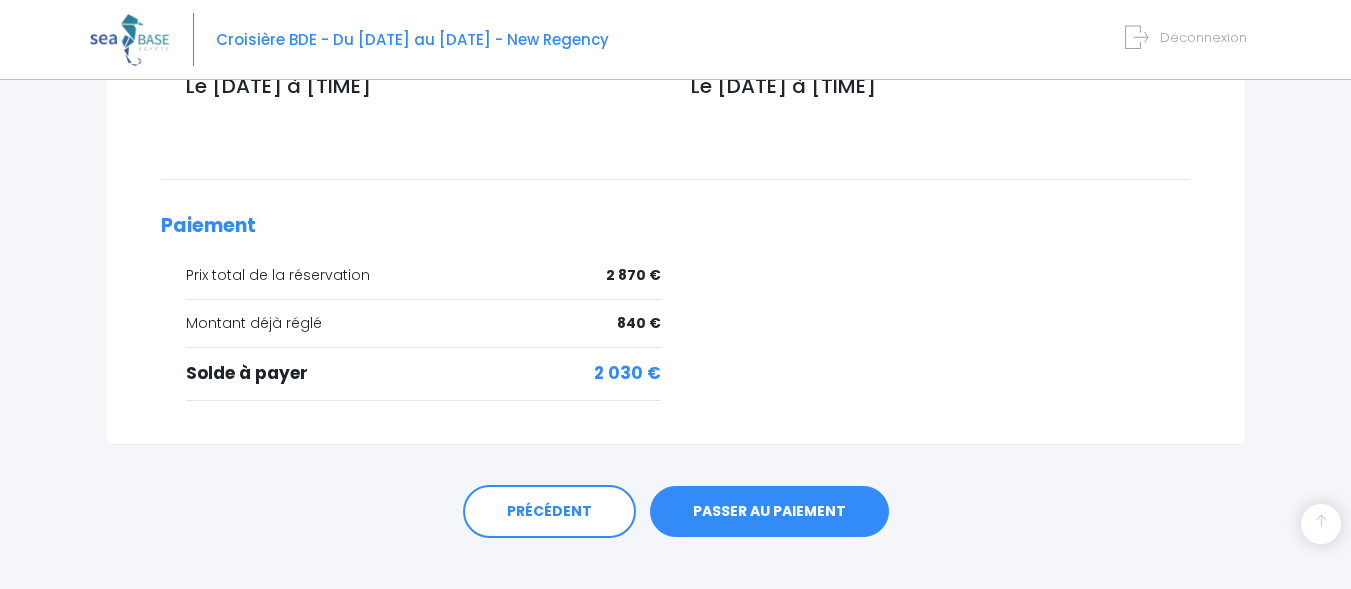 click on "PASSER AU PAIEMENT" at bounding box center (769, 512) 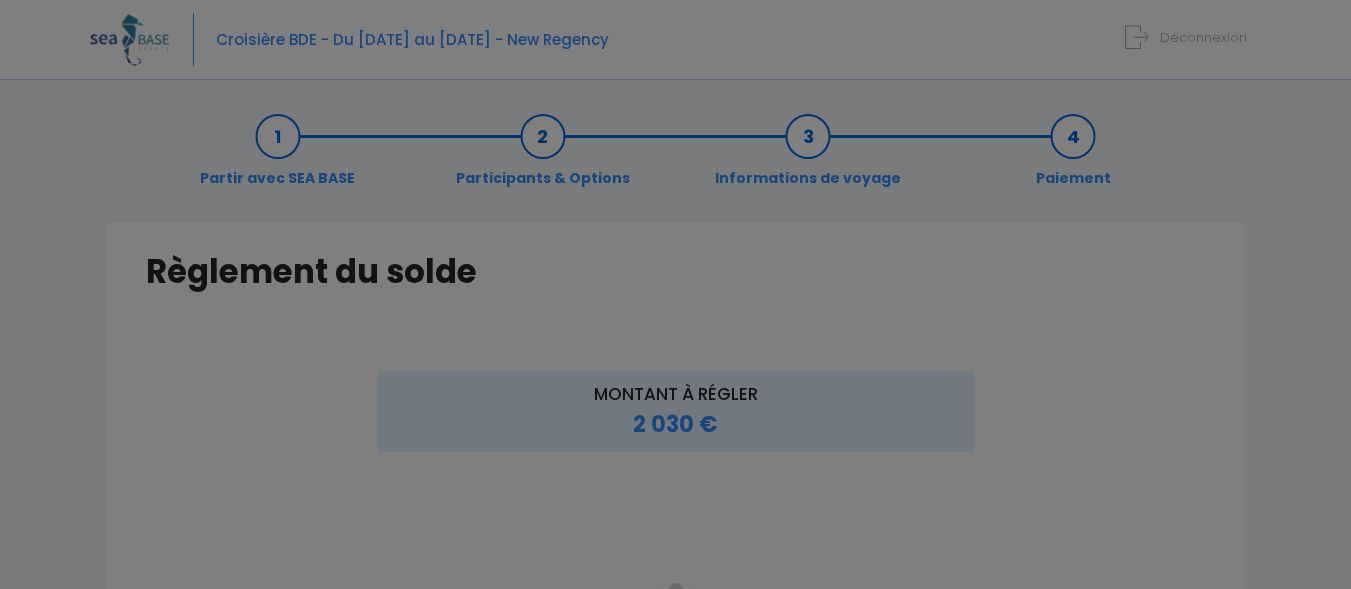 scroll, scrollTop: 0, scrollLeft: 0, axis: both 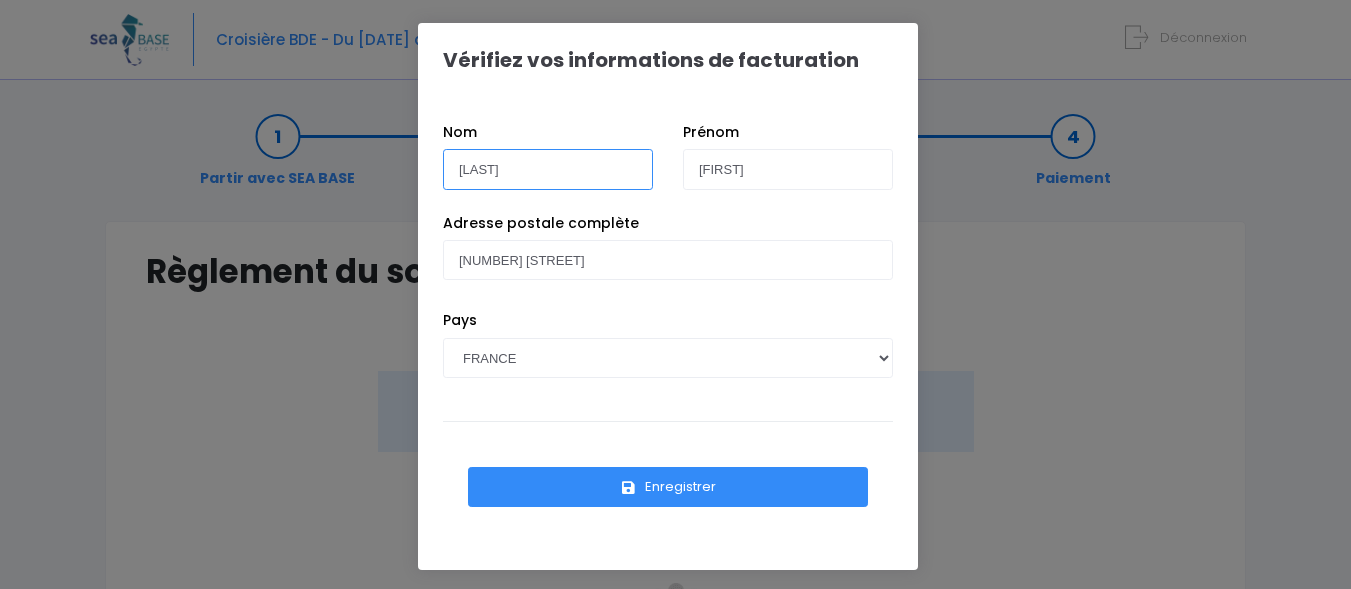 click on "[LAST]" at bounding box center (548, 169) 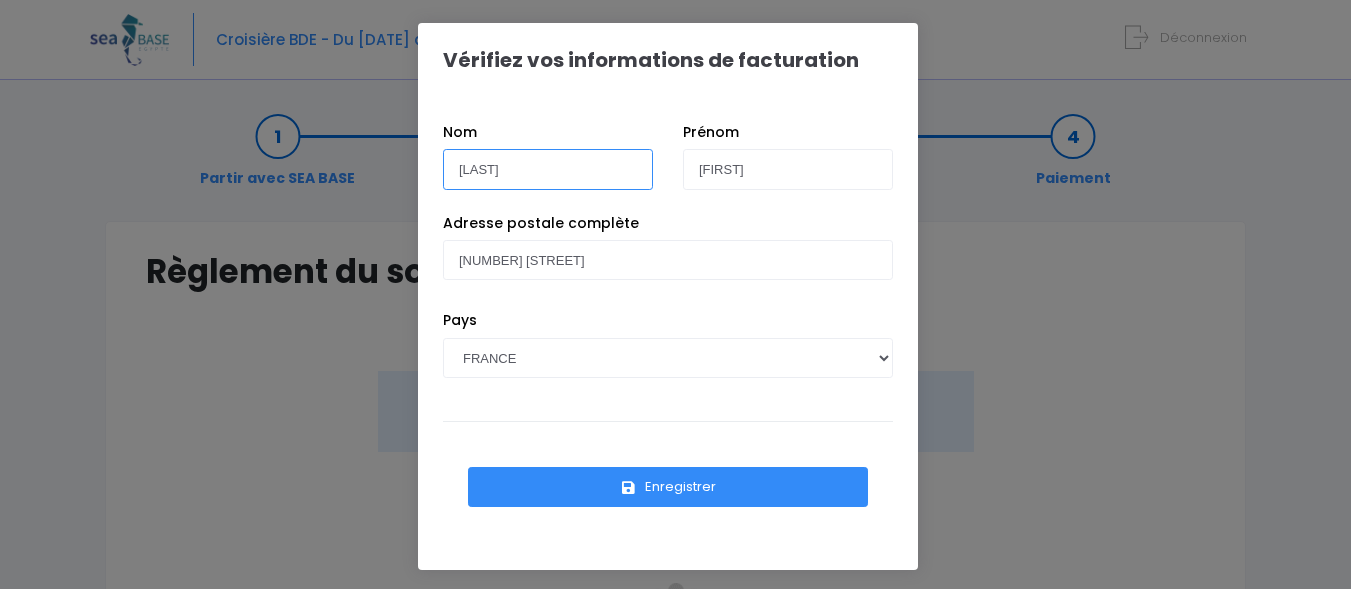 click on "[LAST]" at bounding box center [548, 169] 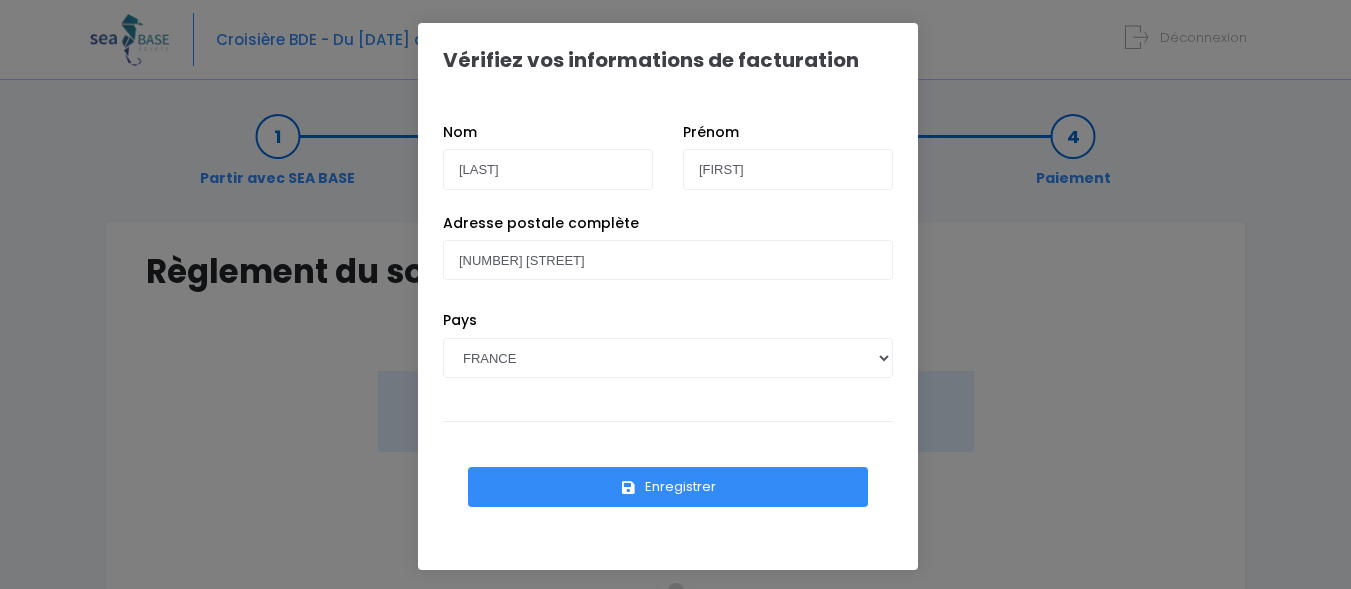 click on "Enregistrer" at bounding box center (668, 487) 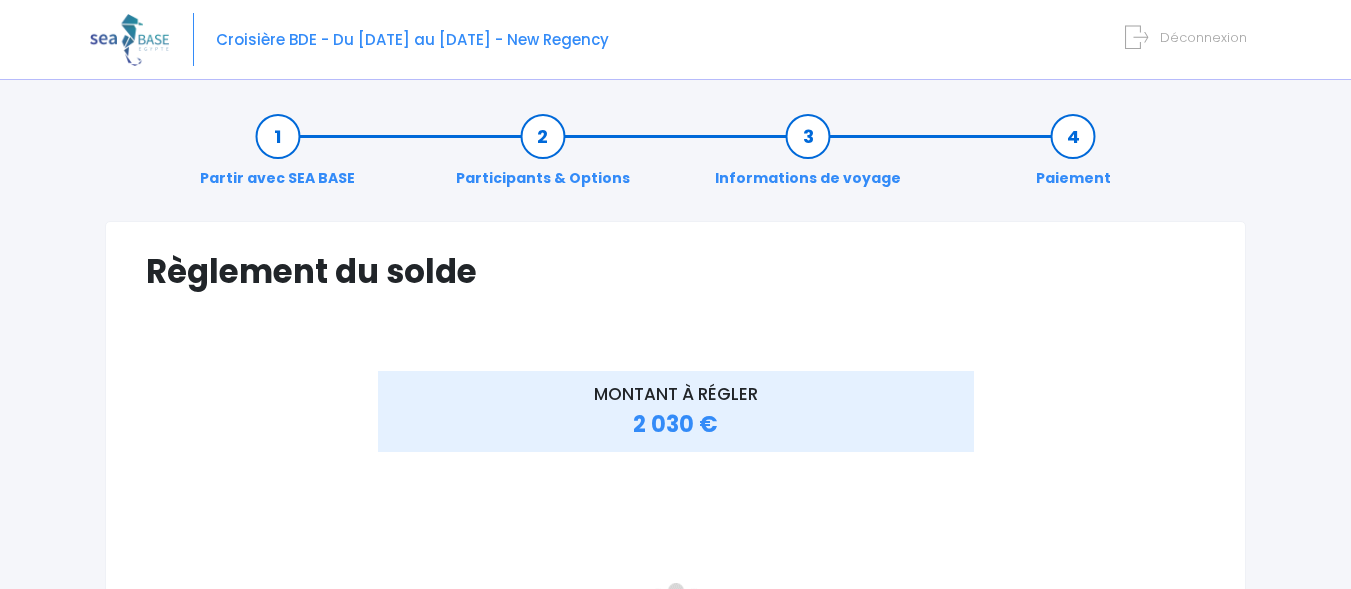 scroll, scrollTop: 0, scrollLeft: 0, axis: both 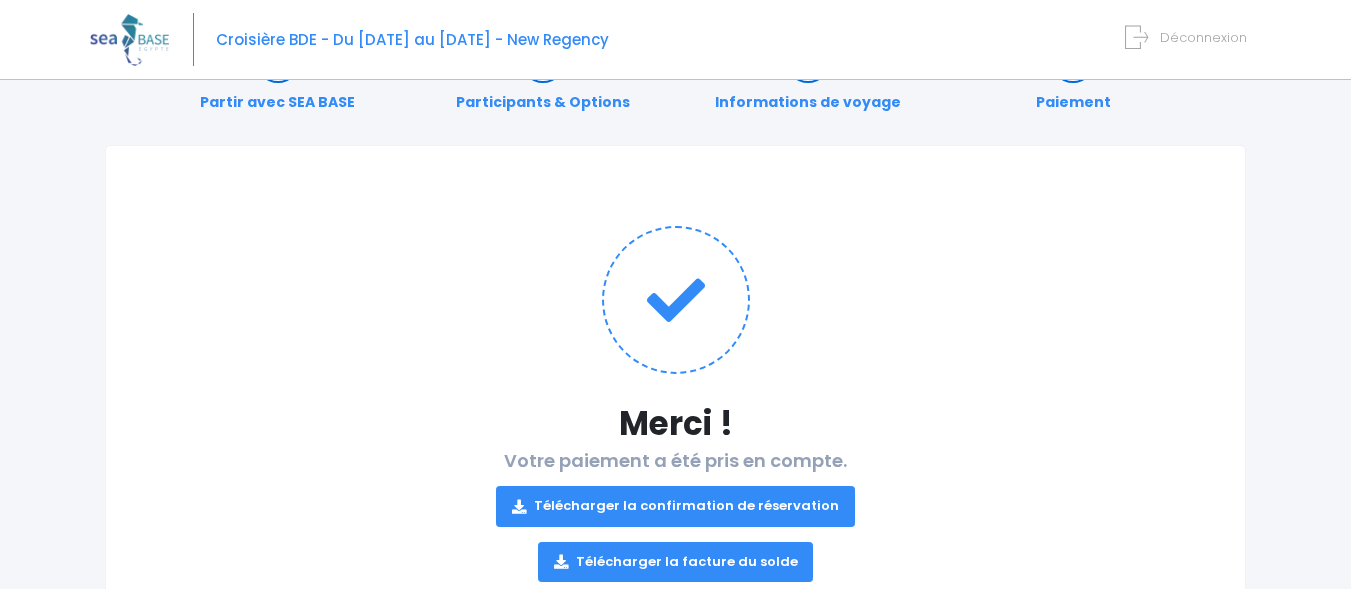 click on "Télécharger la confirmation de réservation" at bounding box center (675, 506) 